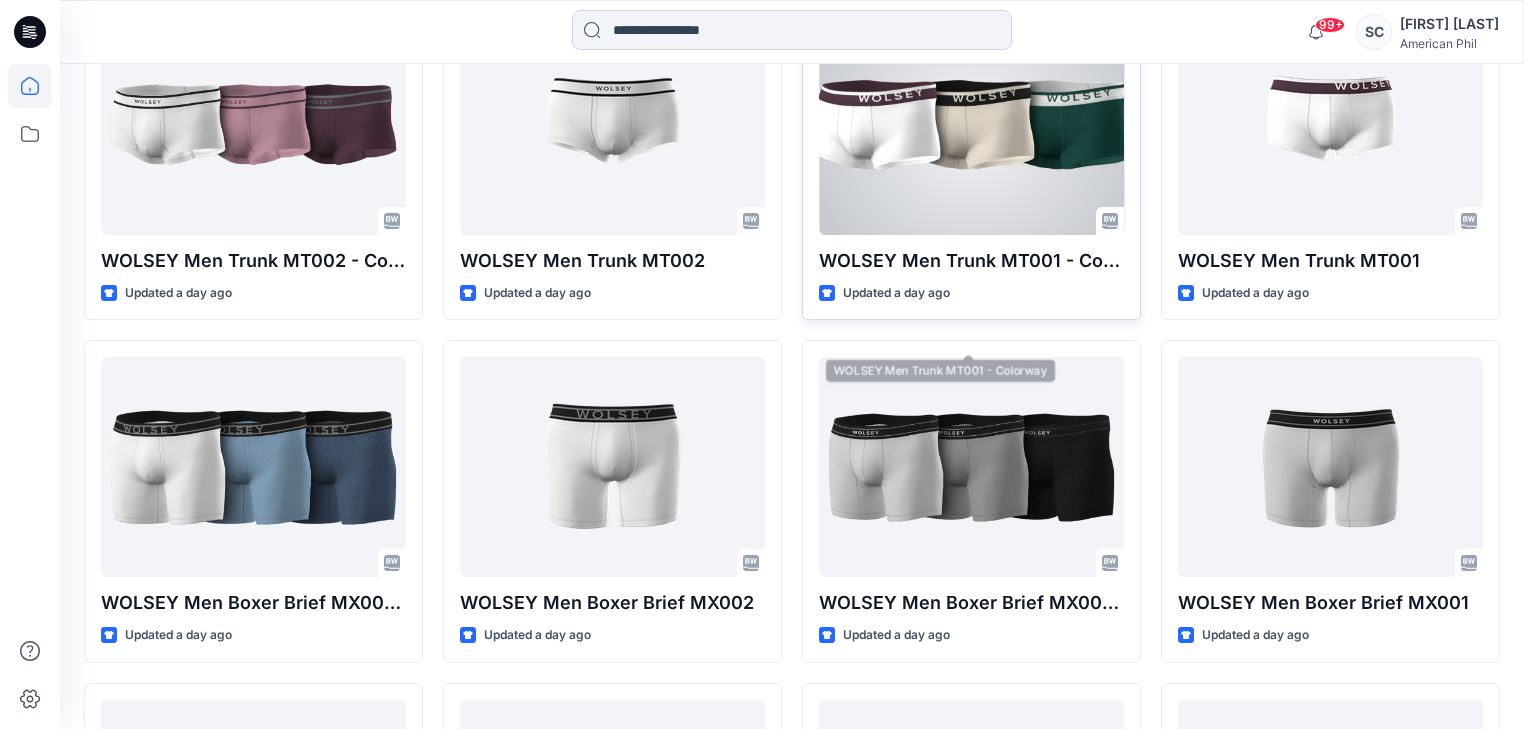scroll, scrollTop: 473, scrollLeft: 0, axis: vertical 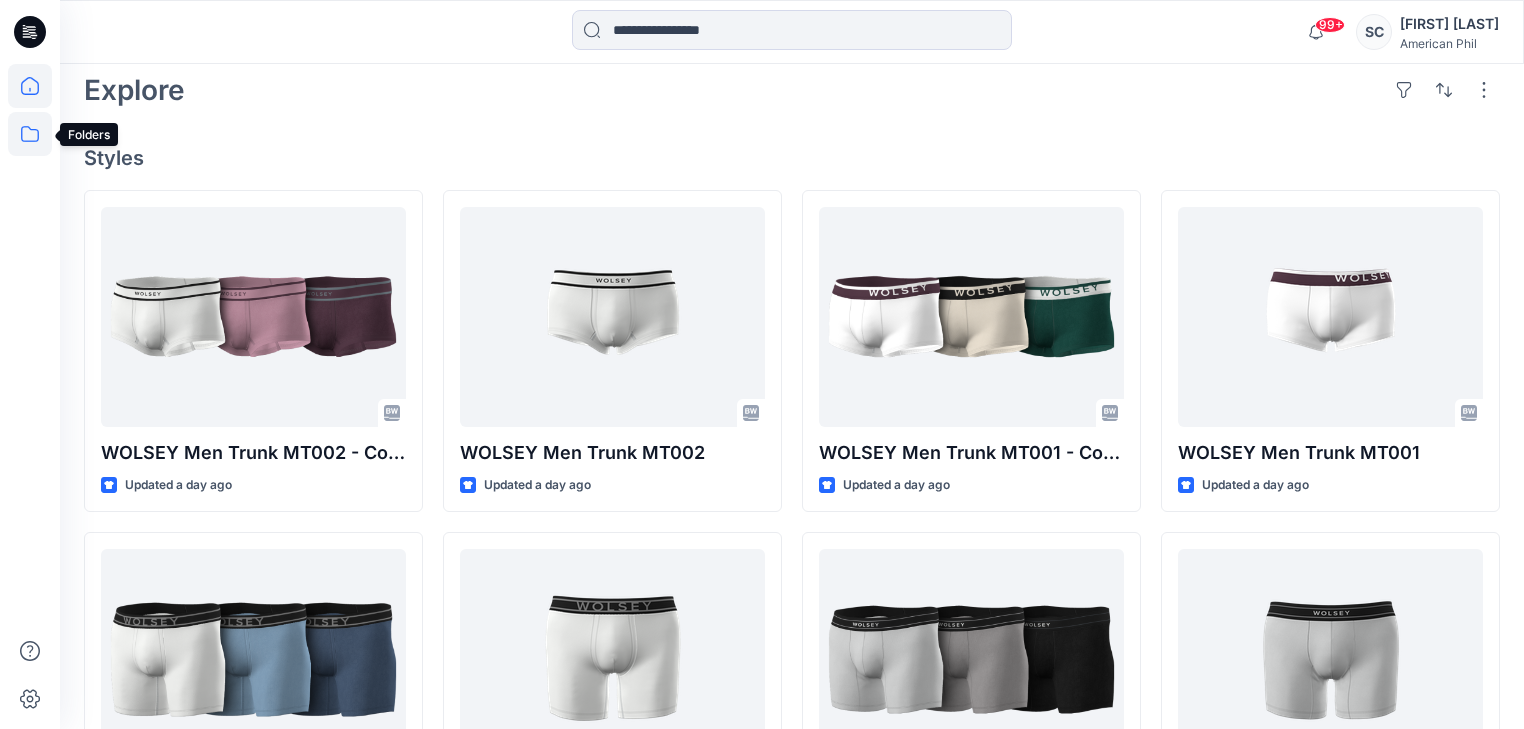 click 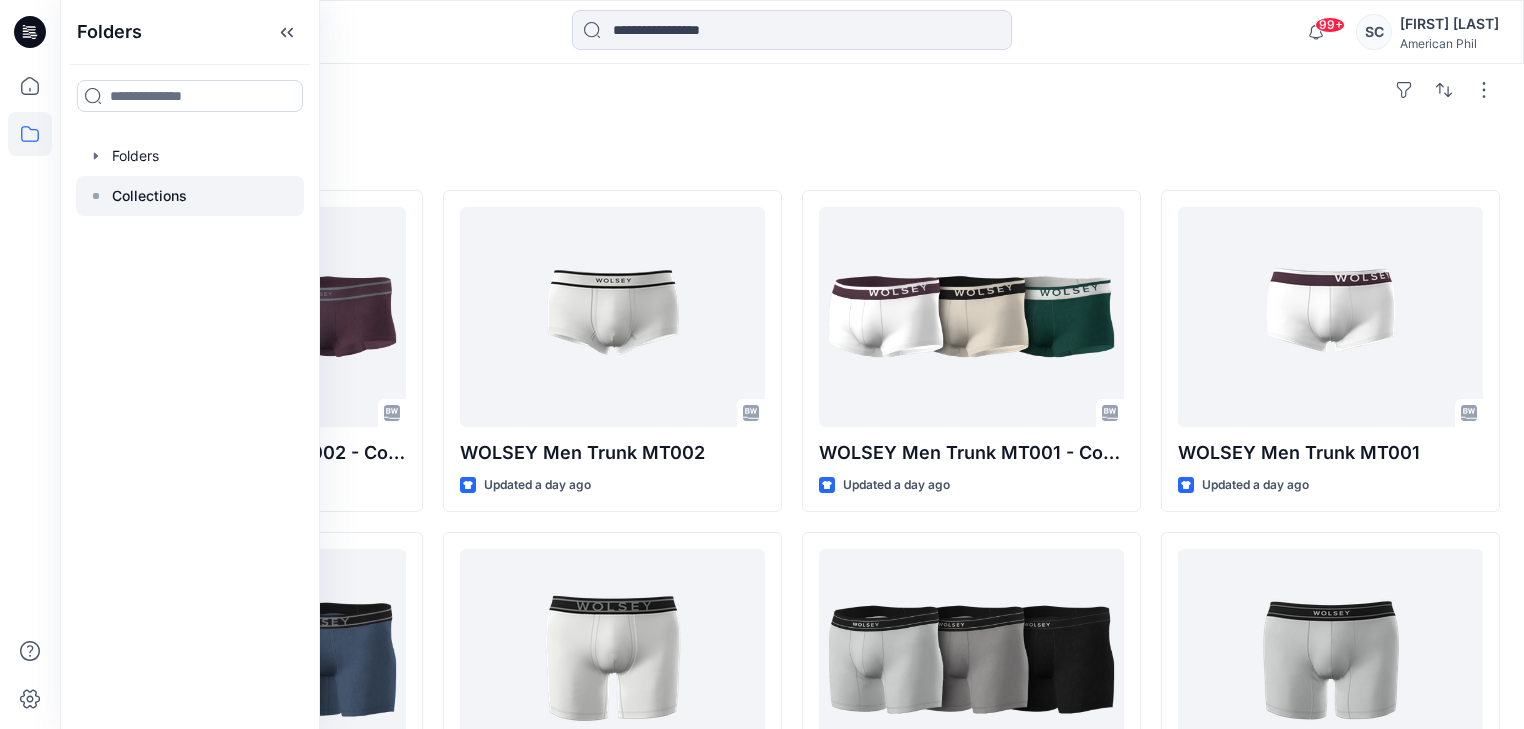 click on "Collections" at bounding box center [149, 196] 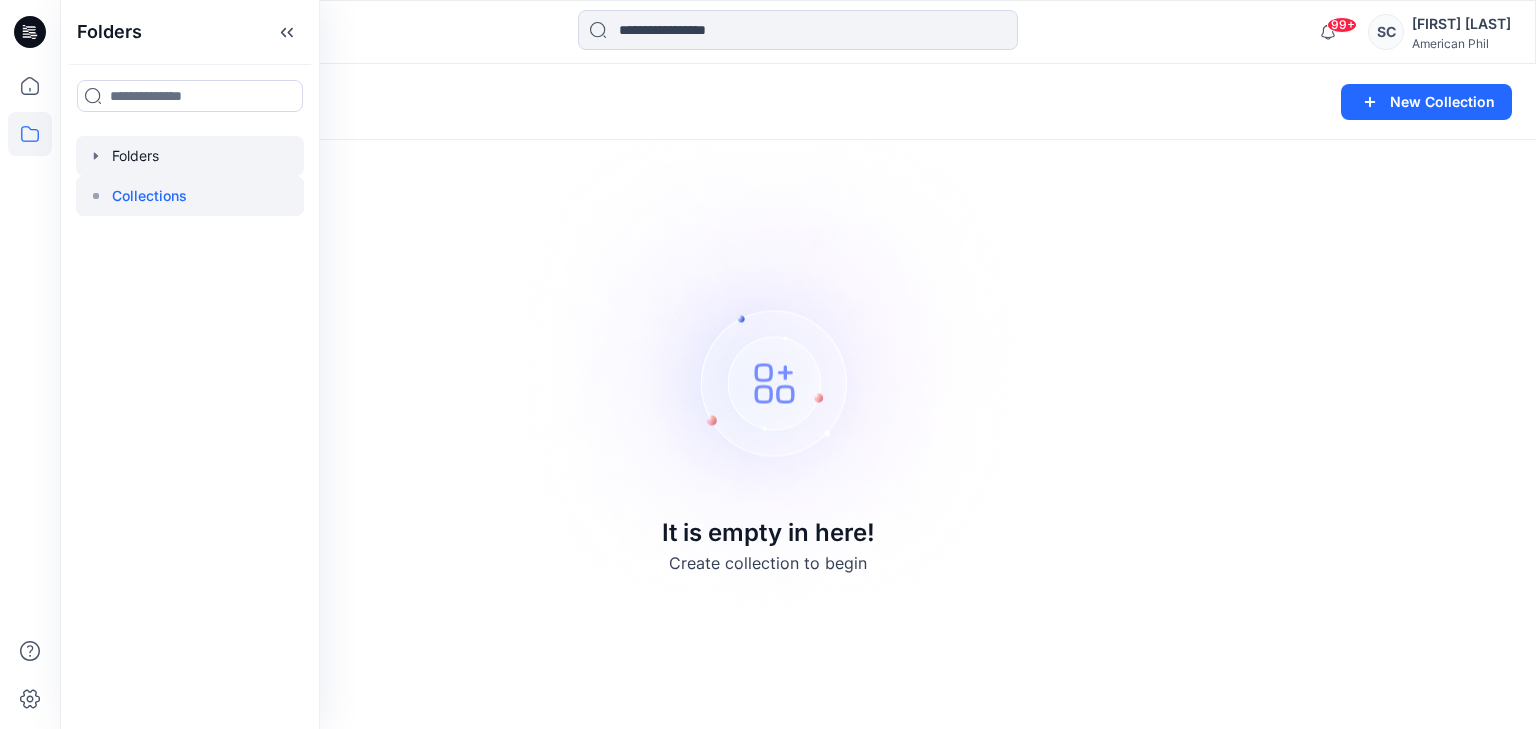 click at bounding box center [190, 156] 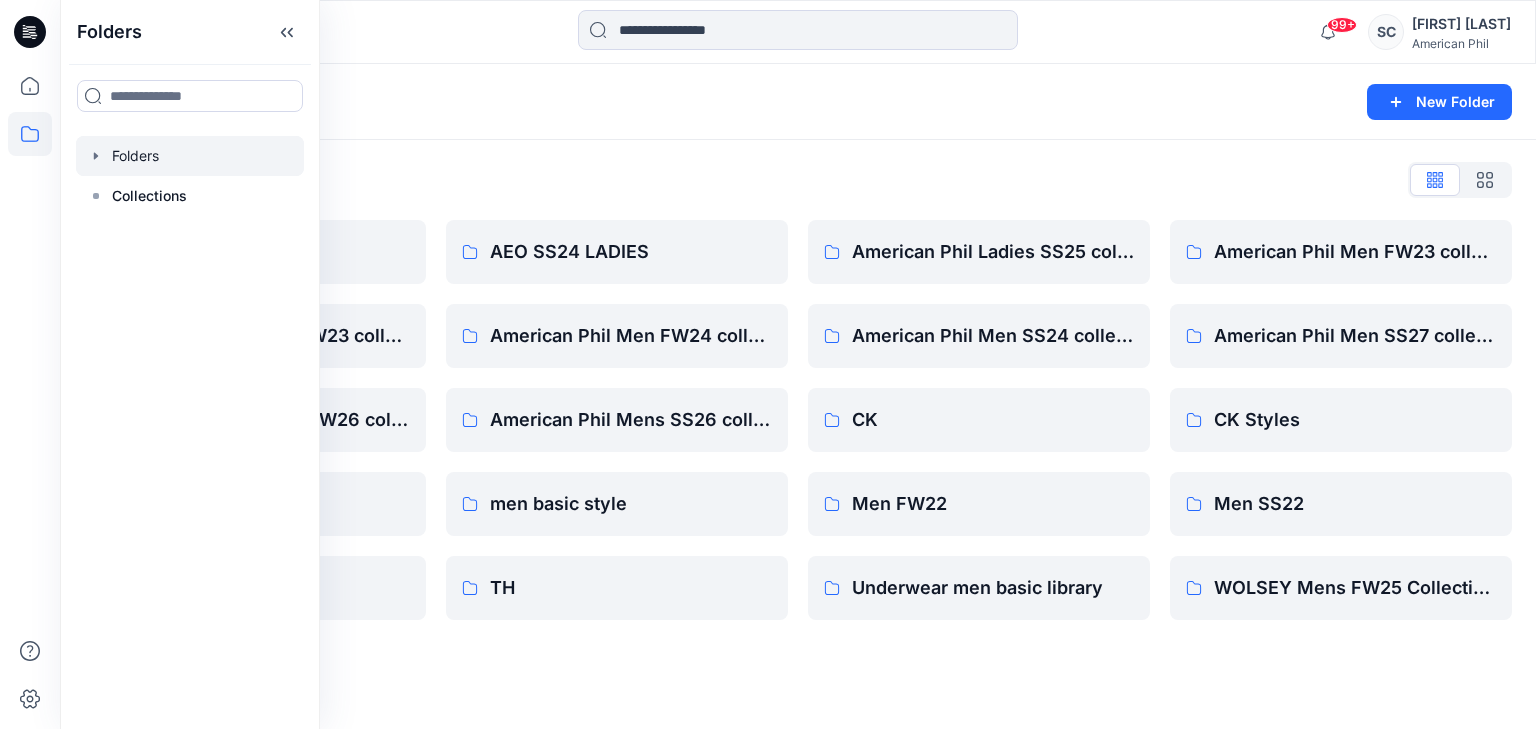 click on "Folders List" at bounding box center [798, 180] 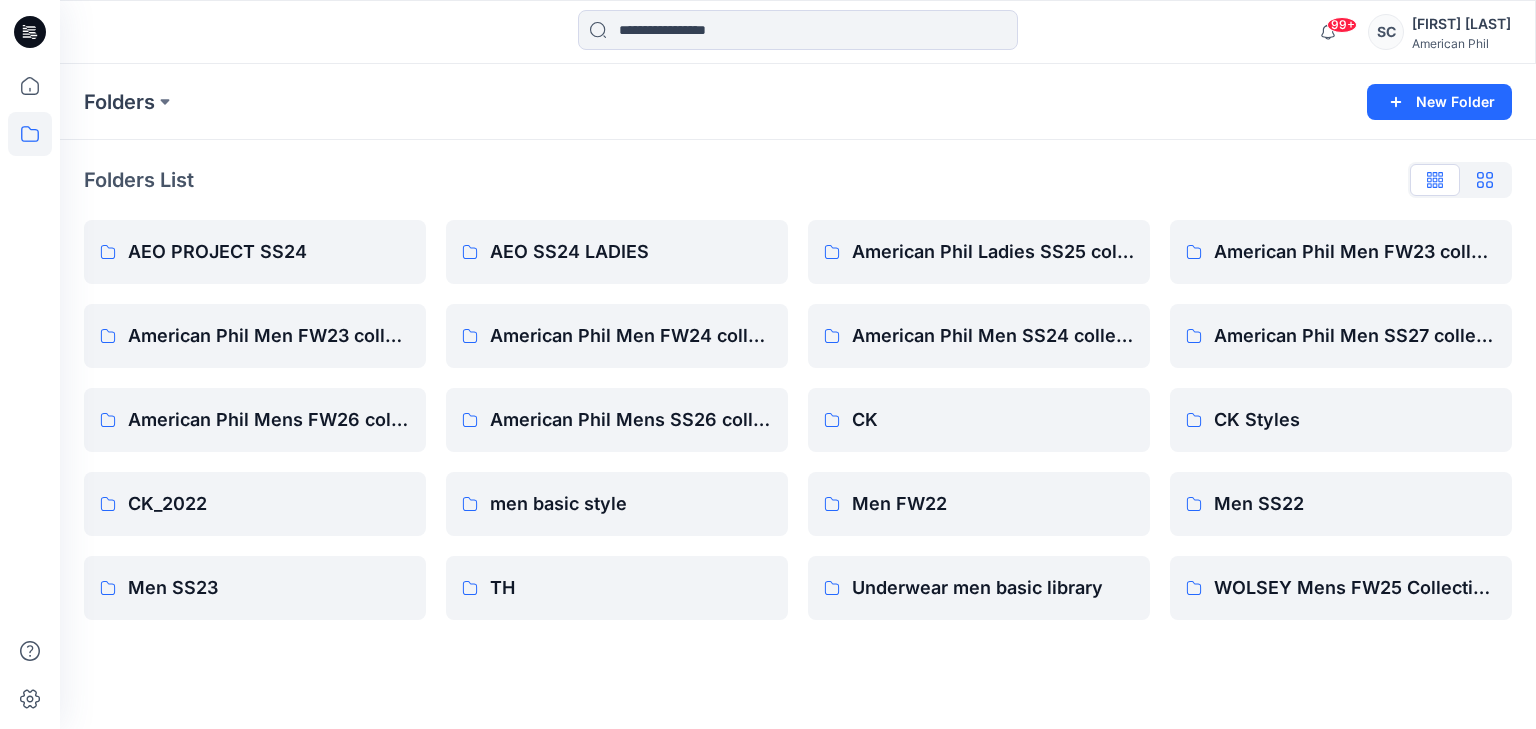 click 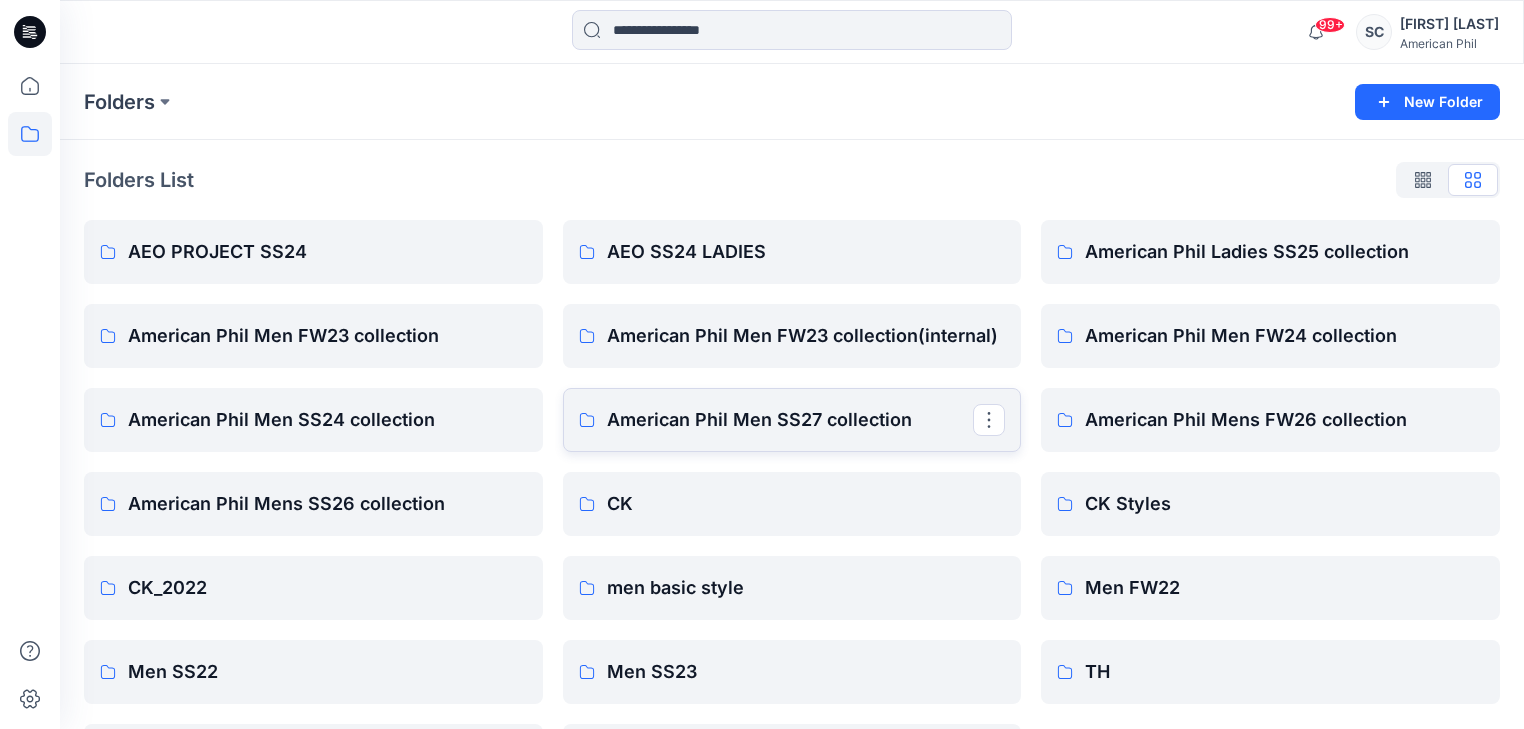 click on "American Phil Men SS27 collection" at bounding box center [790, 420] 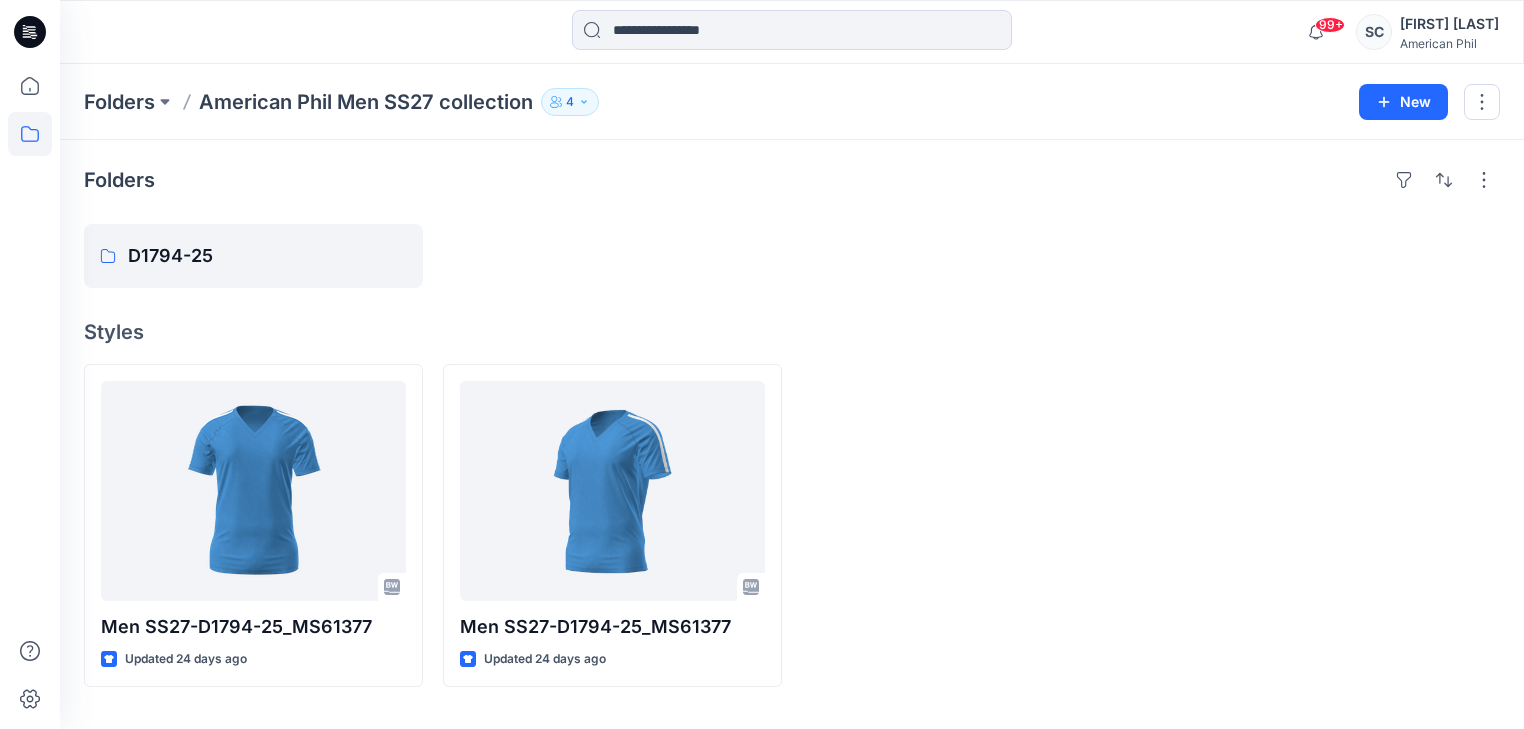scroll, scrollTop: 48, scrollLeft: 0, axis: vertical 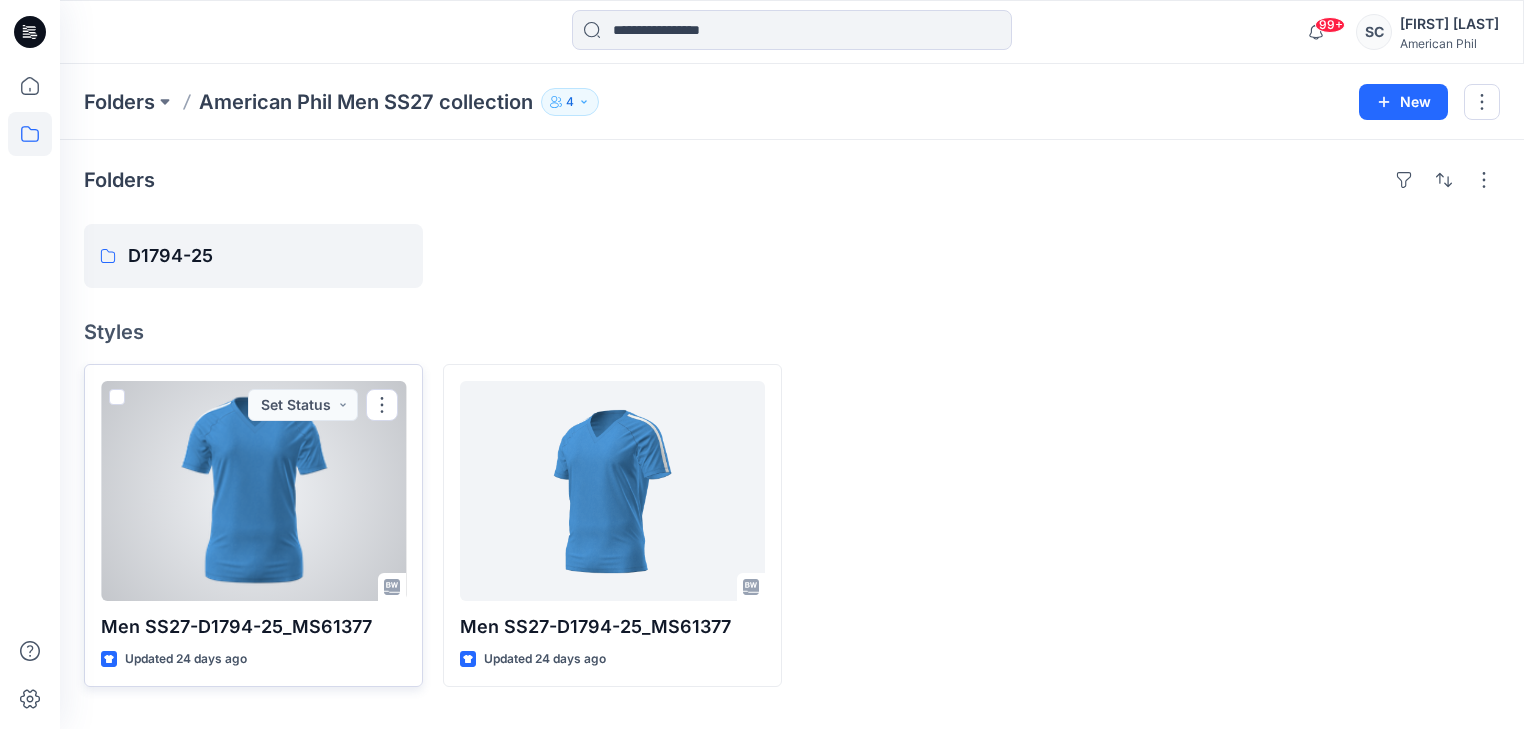click at bounding box center (253, 491) 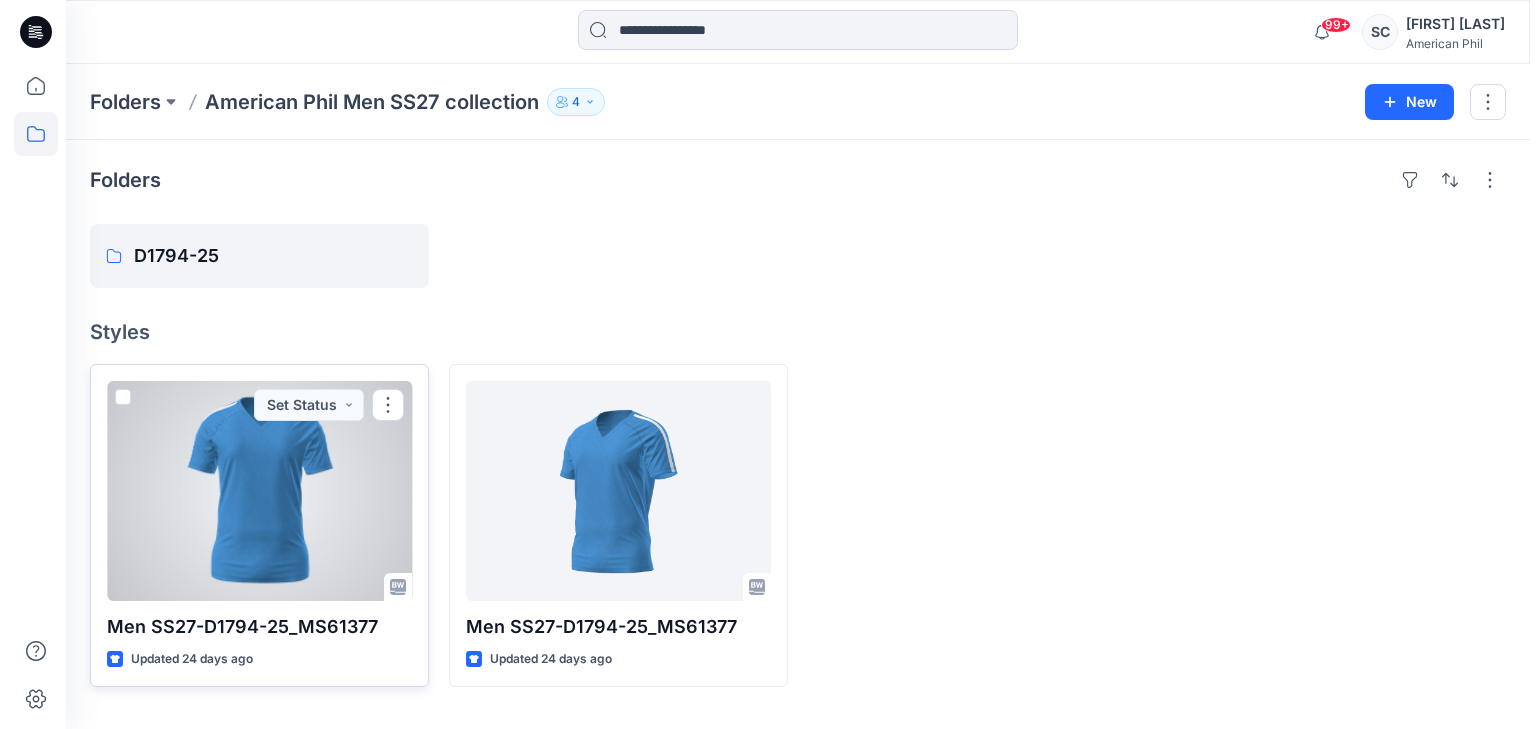 scroll, scrollTop: 0, scrollLeft: 0, axis: both 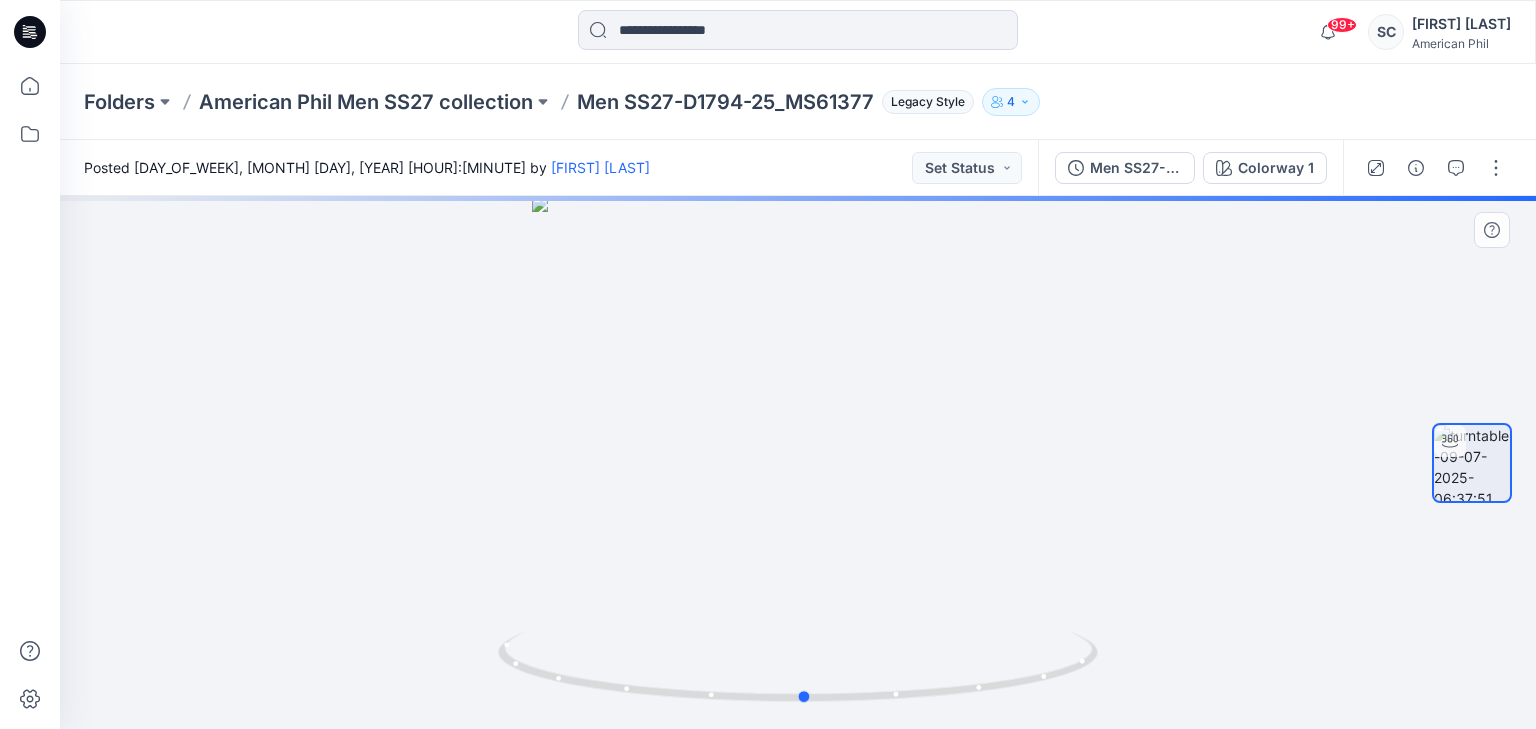 drag, startPoint x: 892, startPoint y: 447, endPoint x: 917, endPoint y: 453, distance: 25.70992 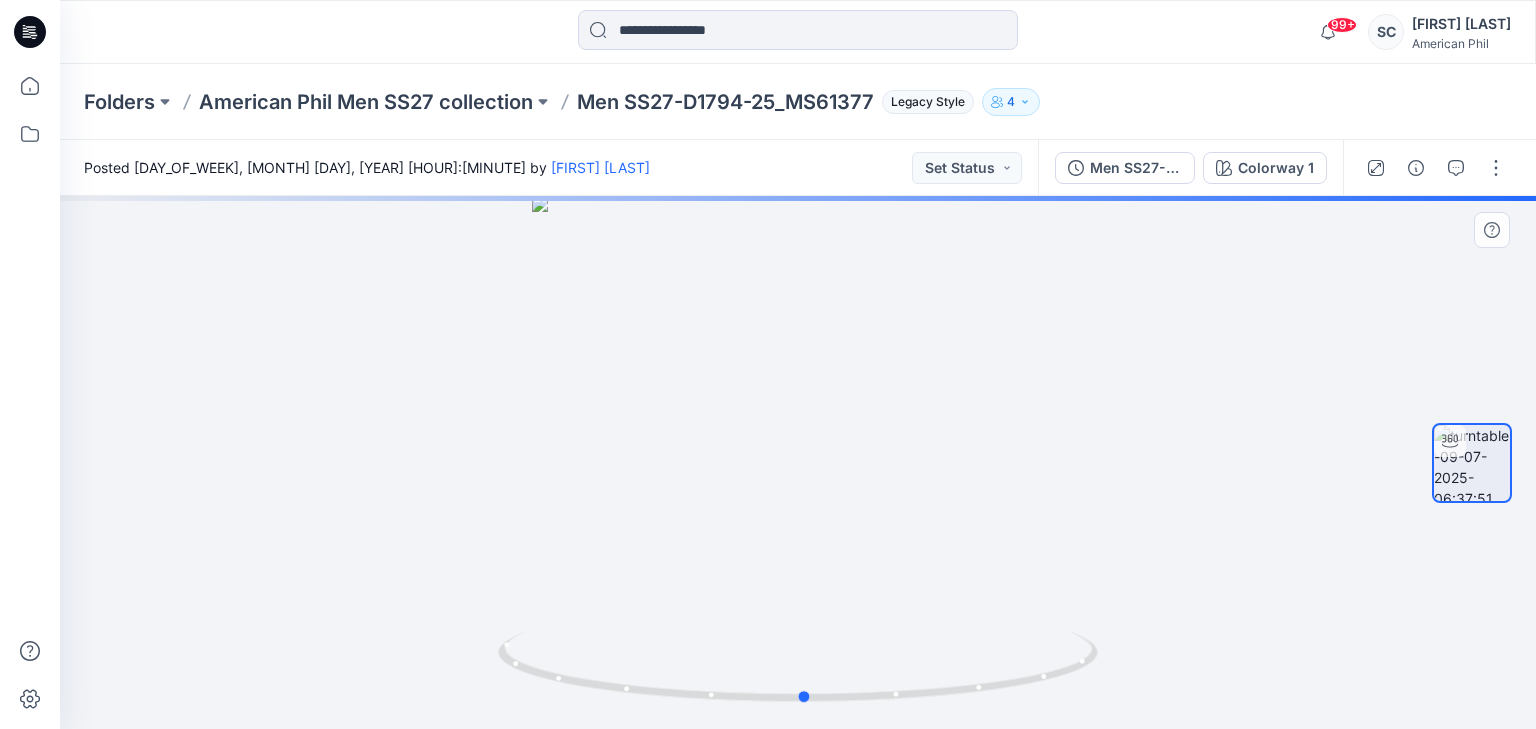 click at bounding box center (798, 462) 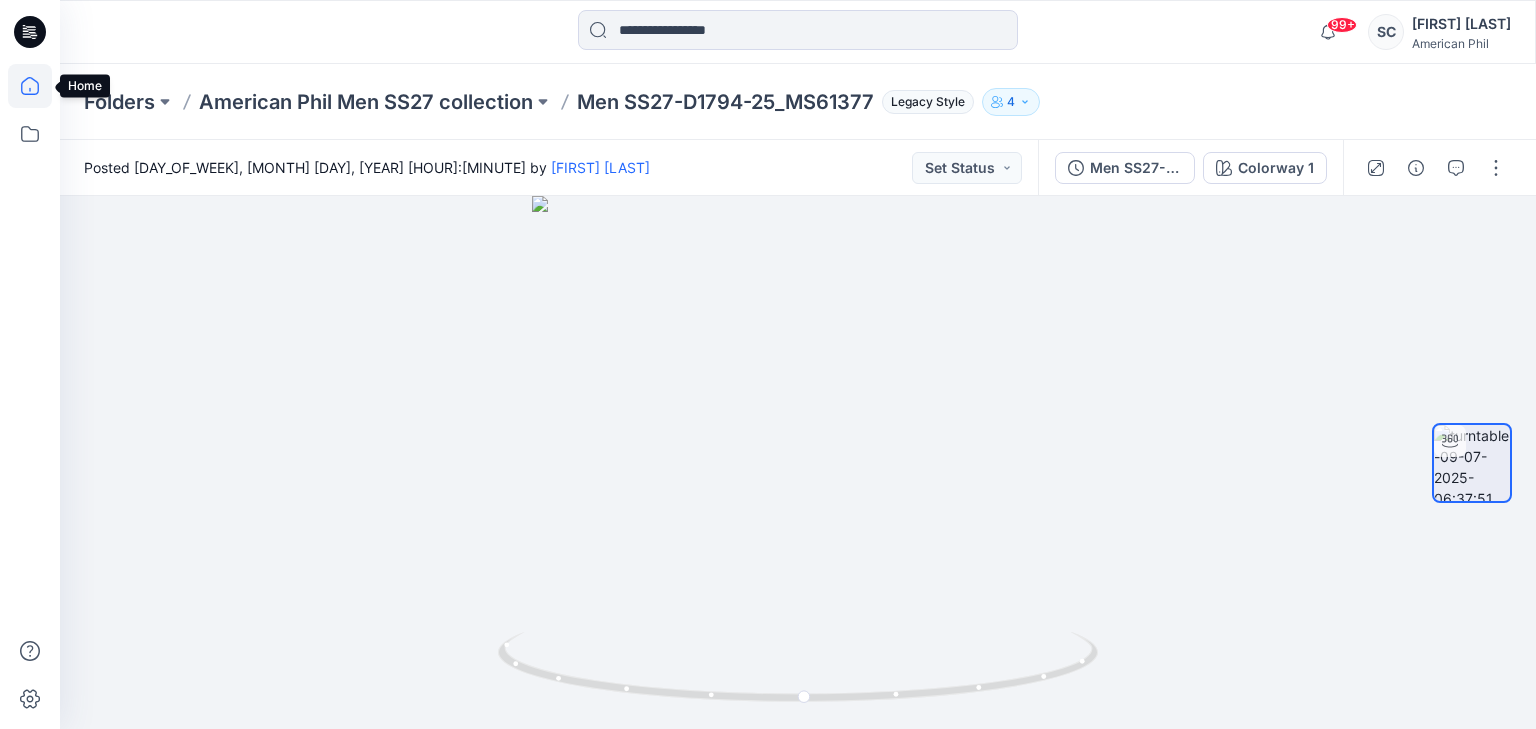 click 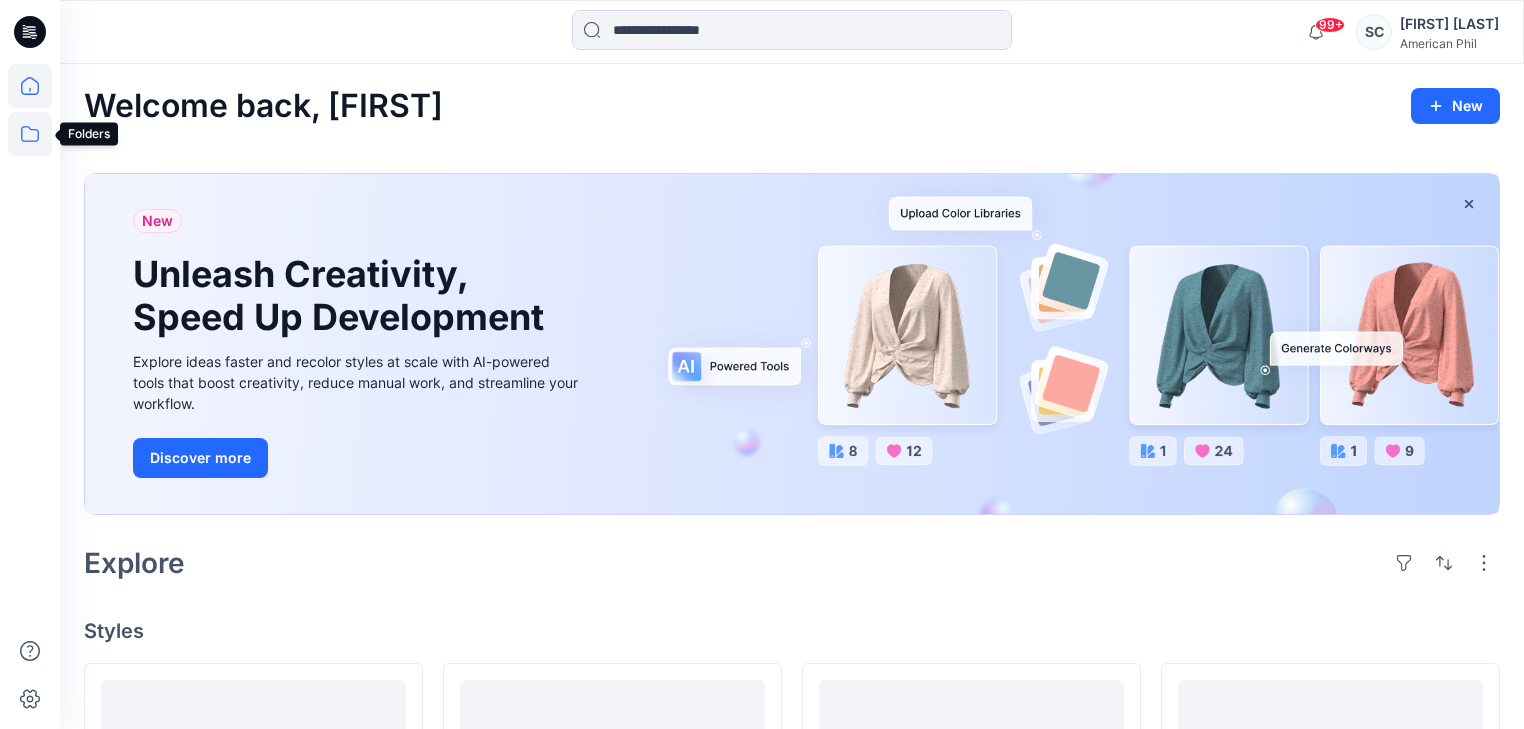 click 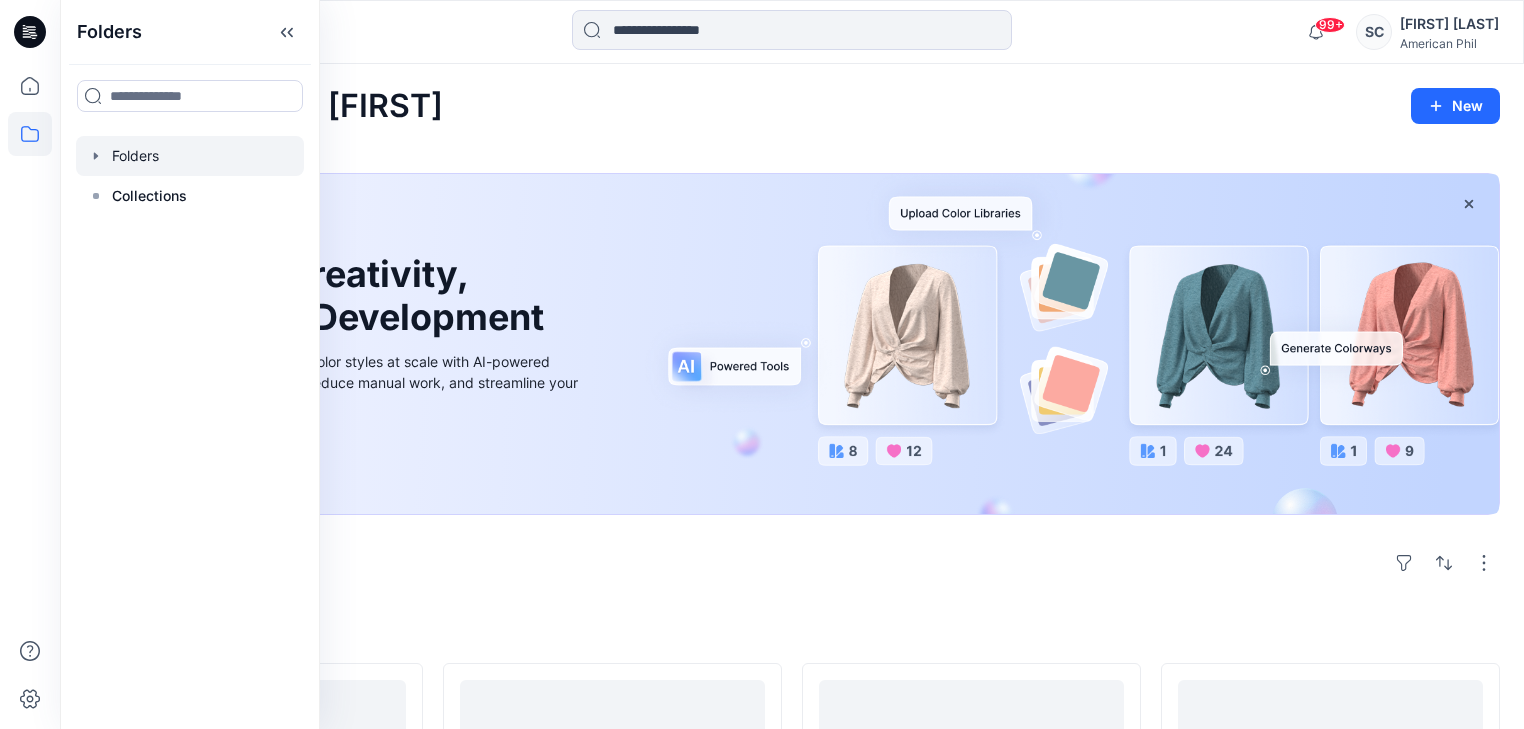 click at bounding box center (190, 156) 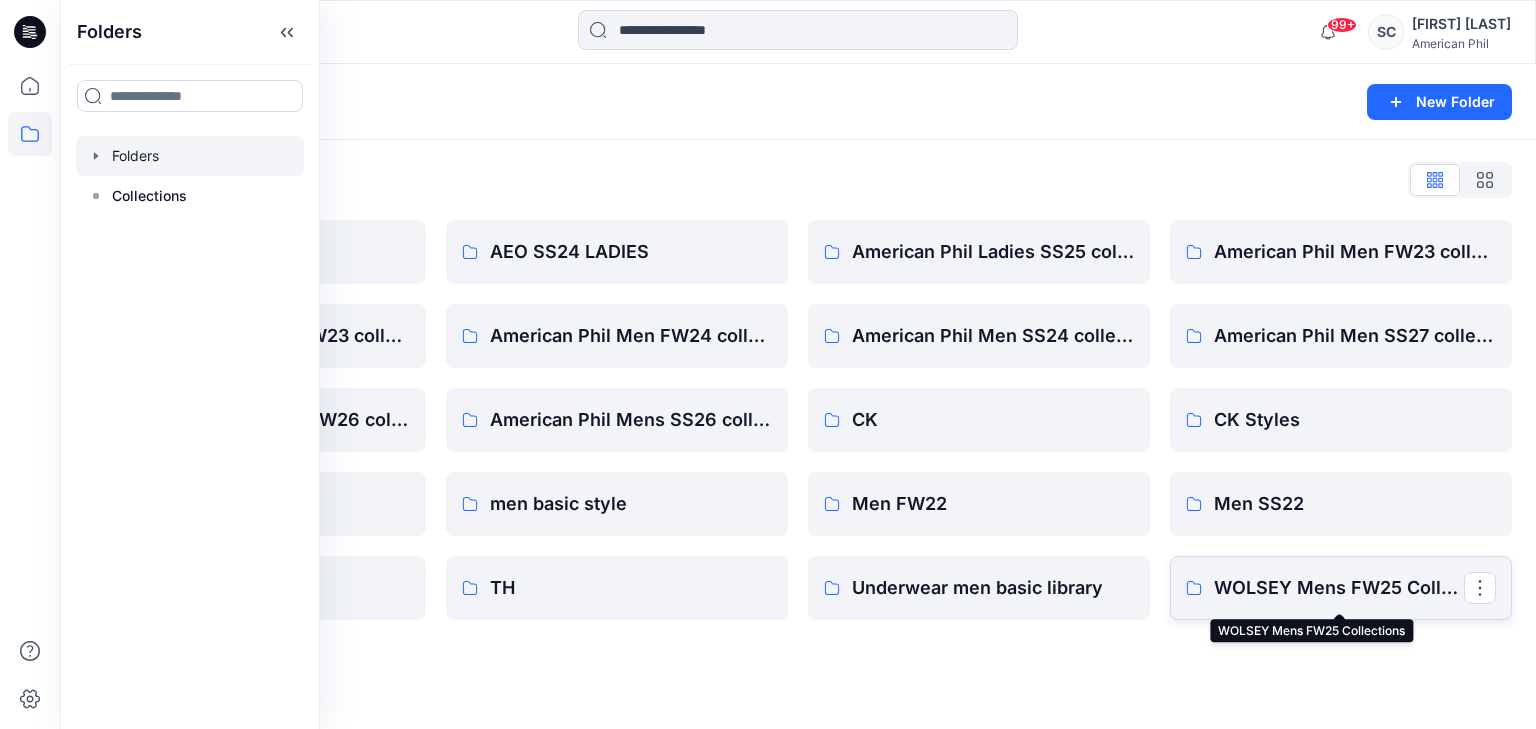click on "WOLSEY Mens FW25 Collections" at bounding box center (1339, 588) 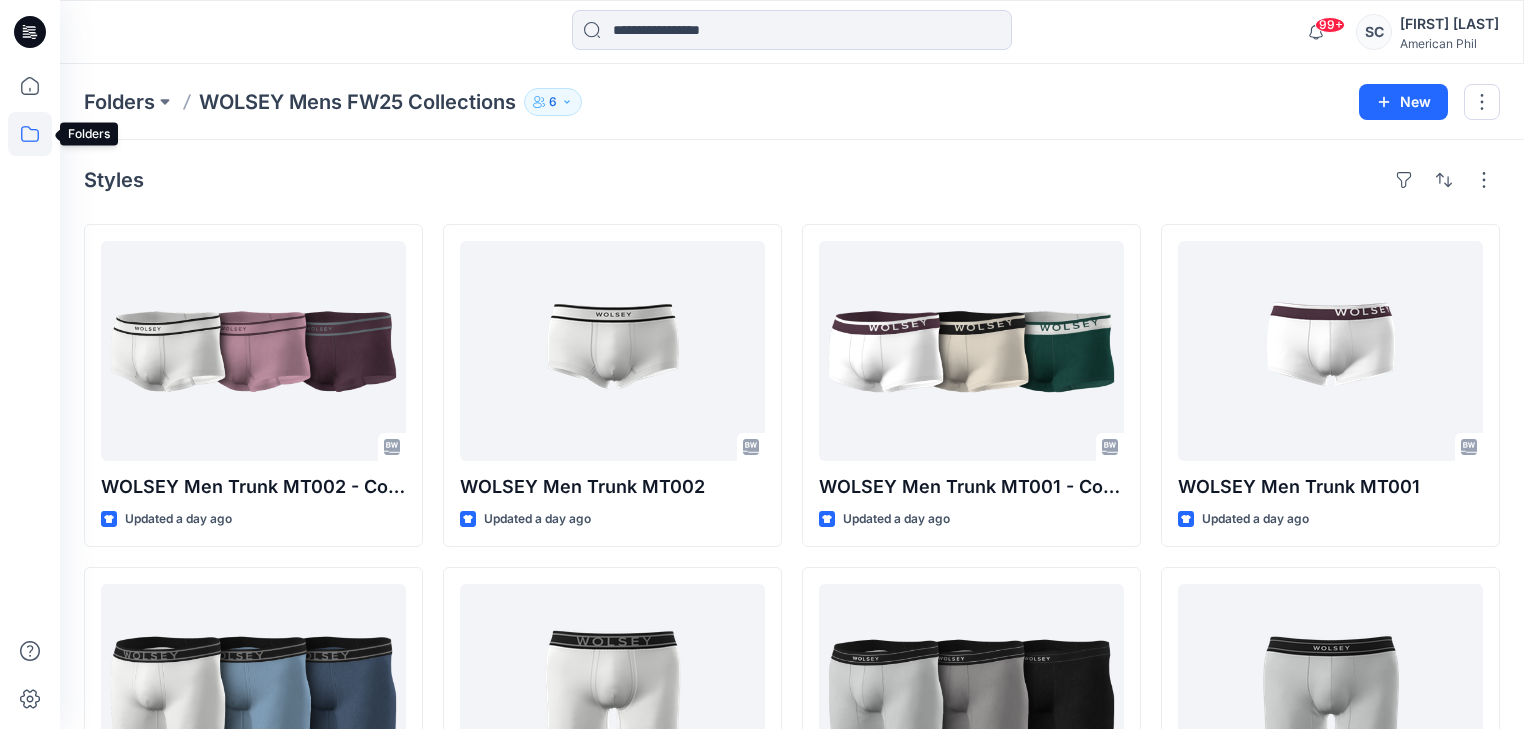 click 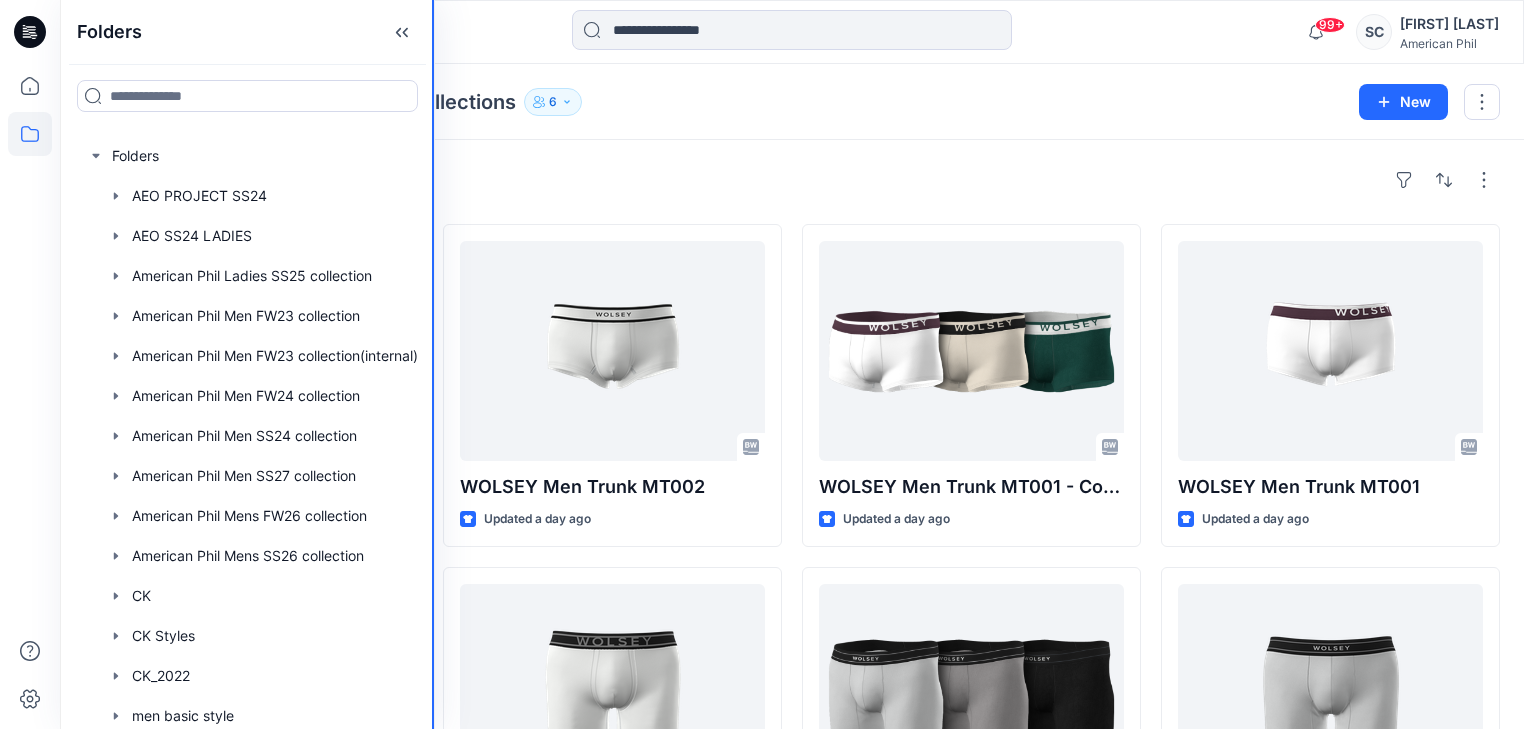 drag, startPoint x: 317, startPoint y: 171, endPoint x: 435, endPoint y: 178, distance: 118.20744 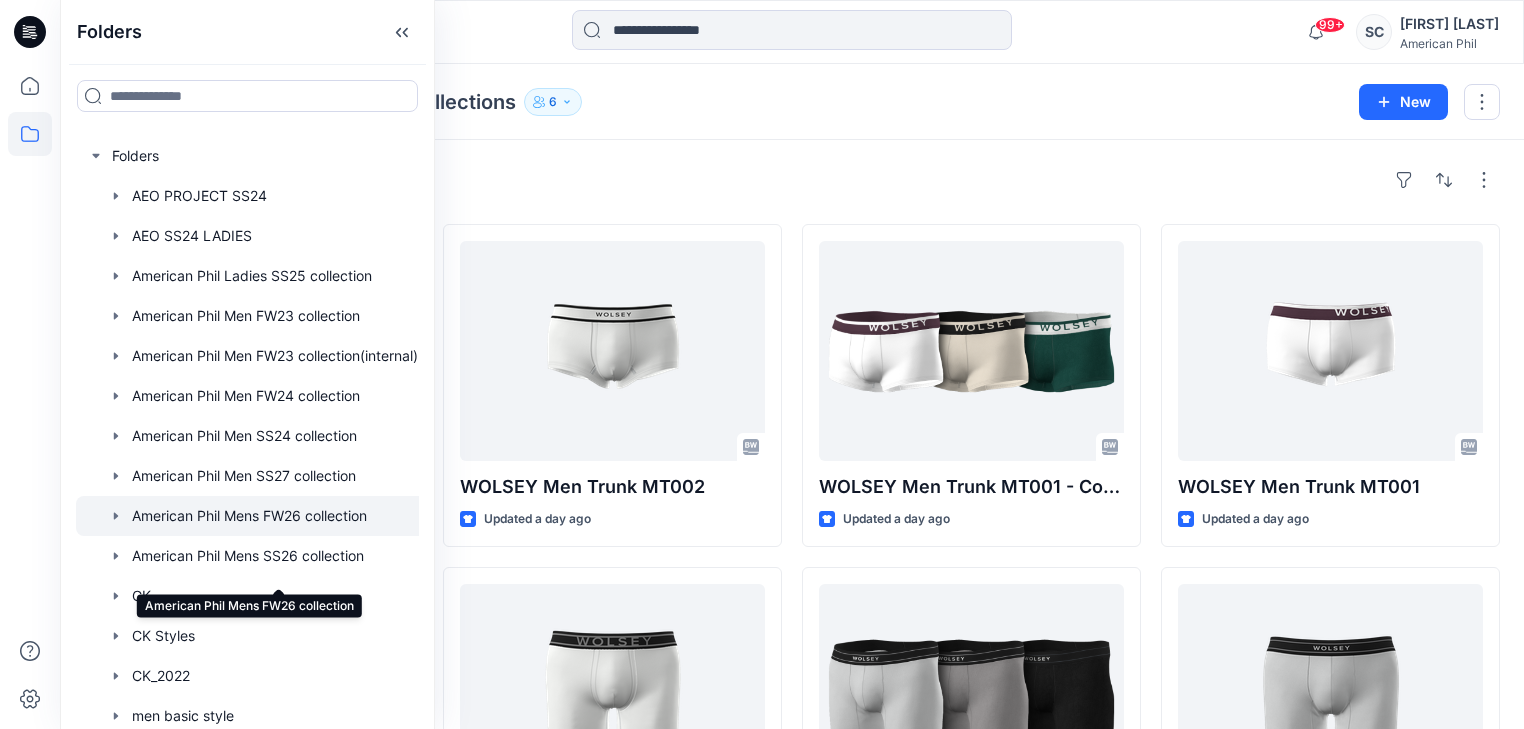 click at bounding box center [253, 516] 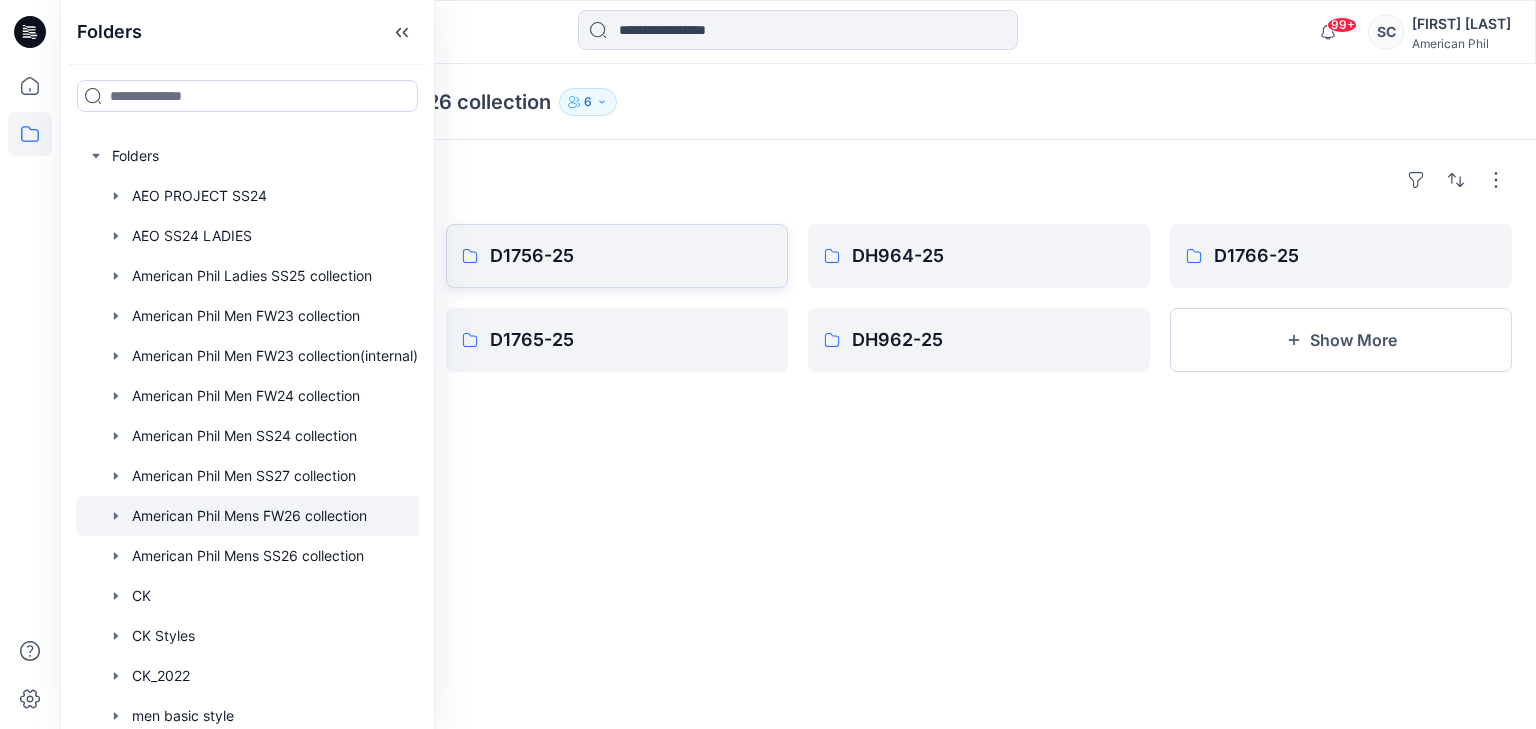click on "D1756-25" at bounding box center [631, 256] 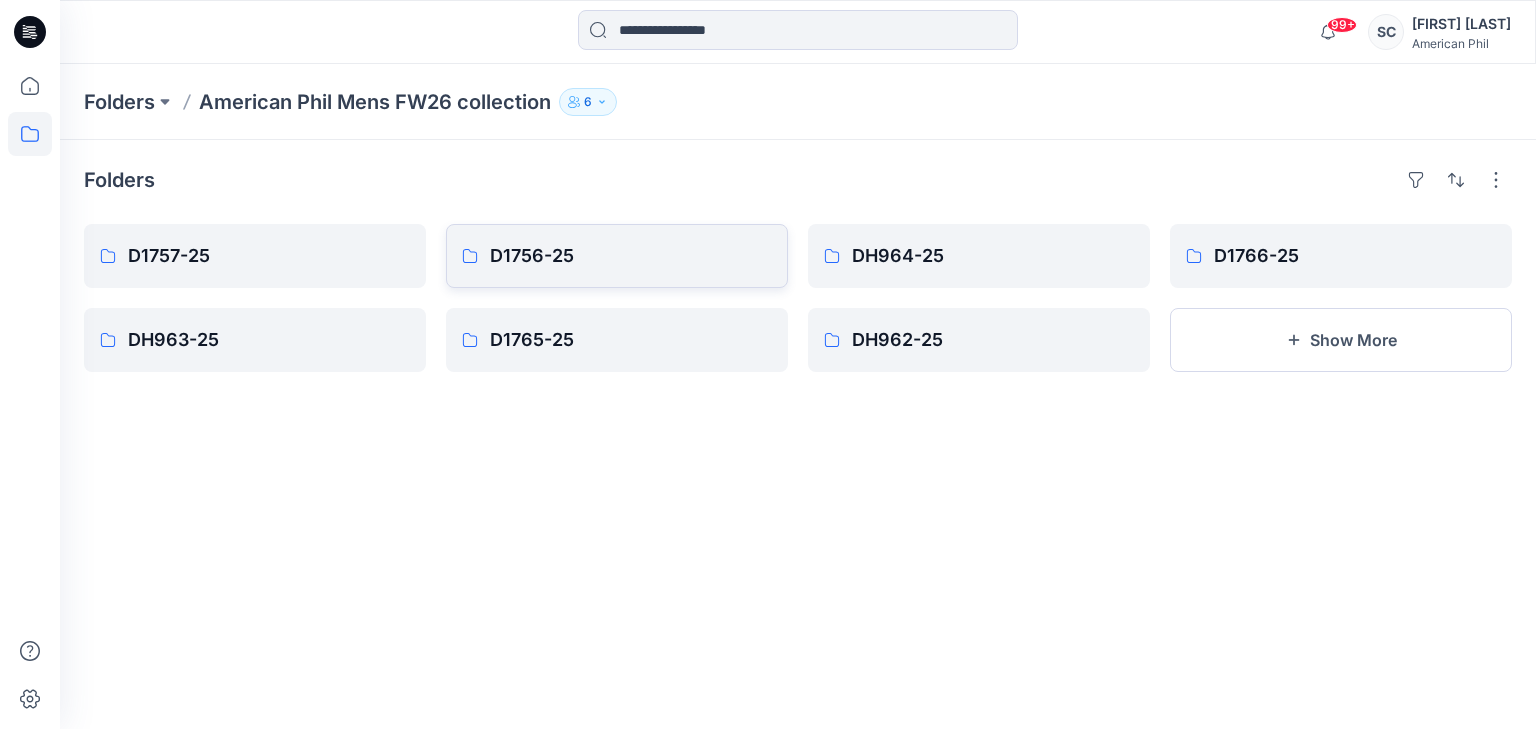 click on "D1756-25" at bounding box center [617, 256] 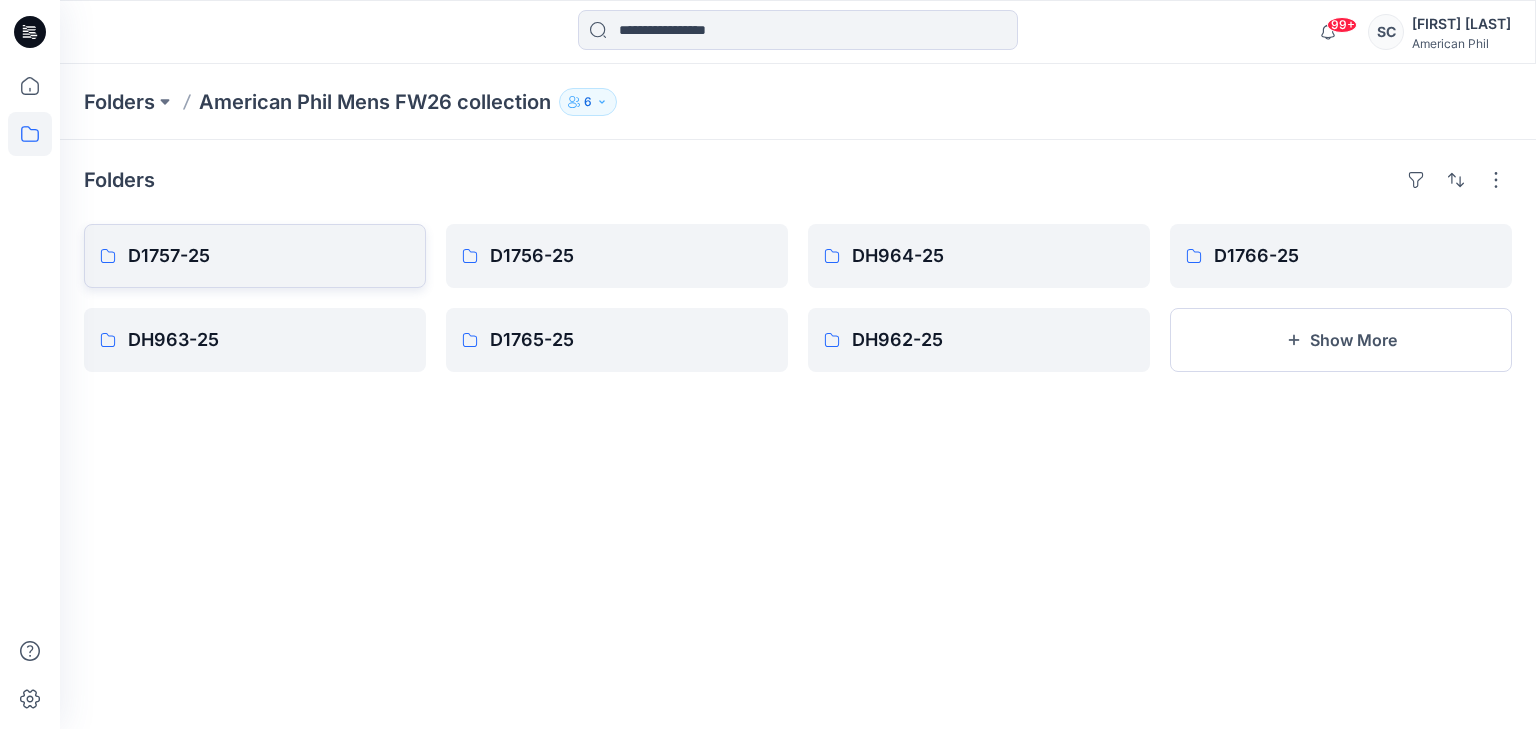 click on "D1757-25" at bounding box center (269, 256) 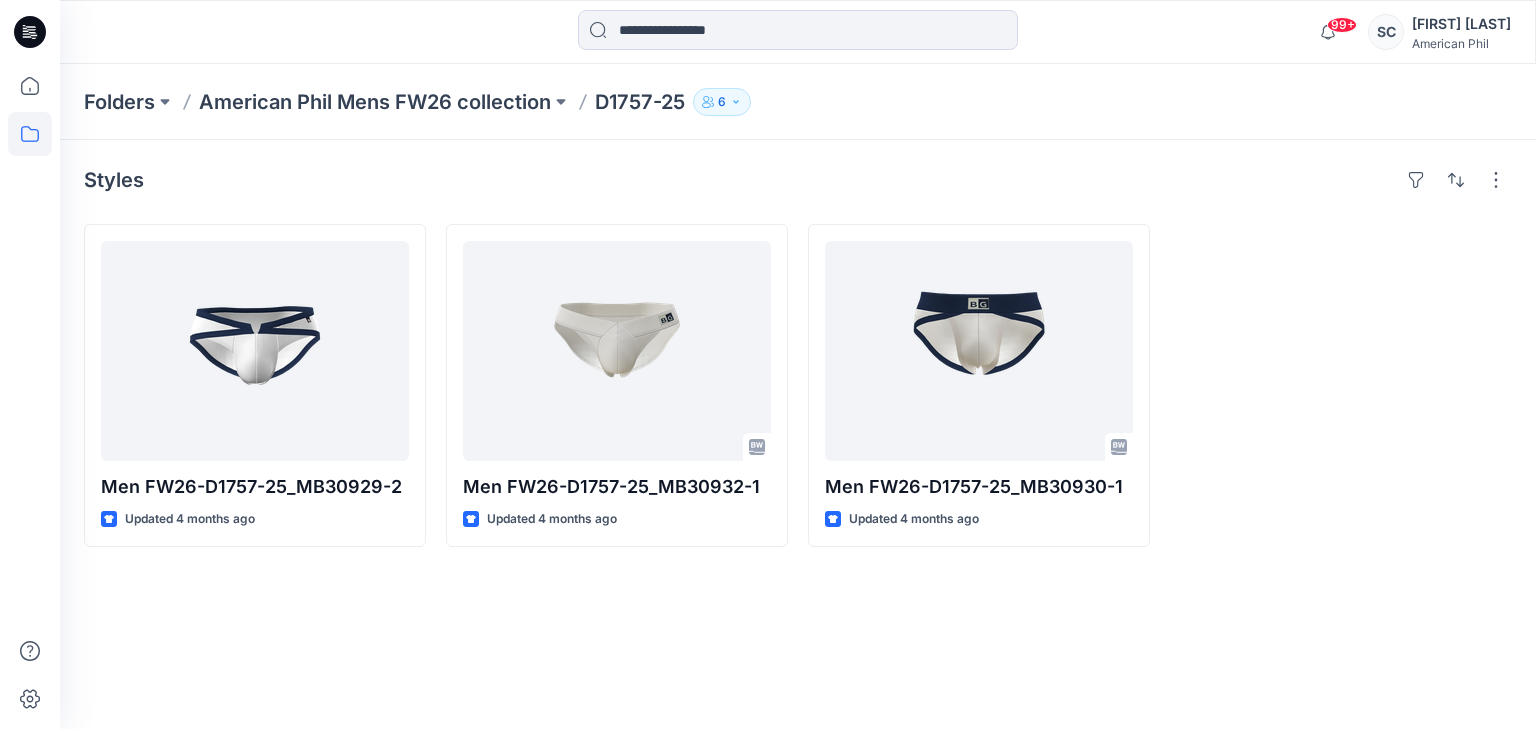 click 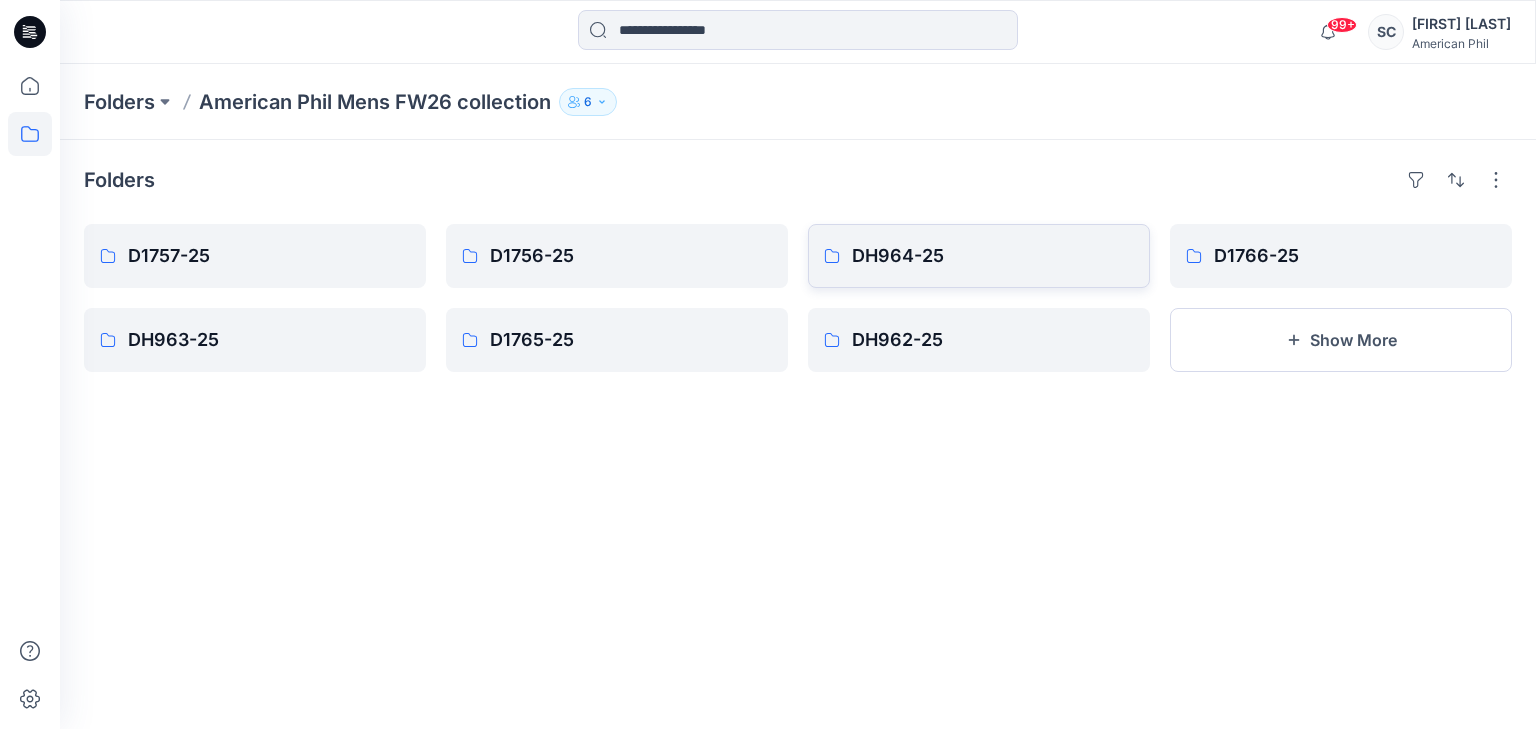 click on "DH964-25" at bounding box center [993, 256] 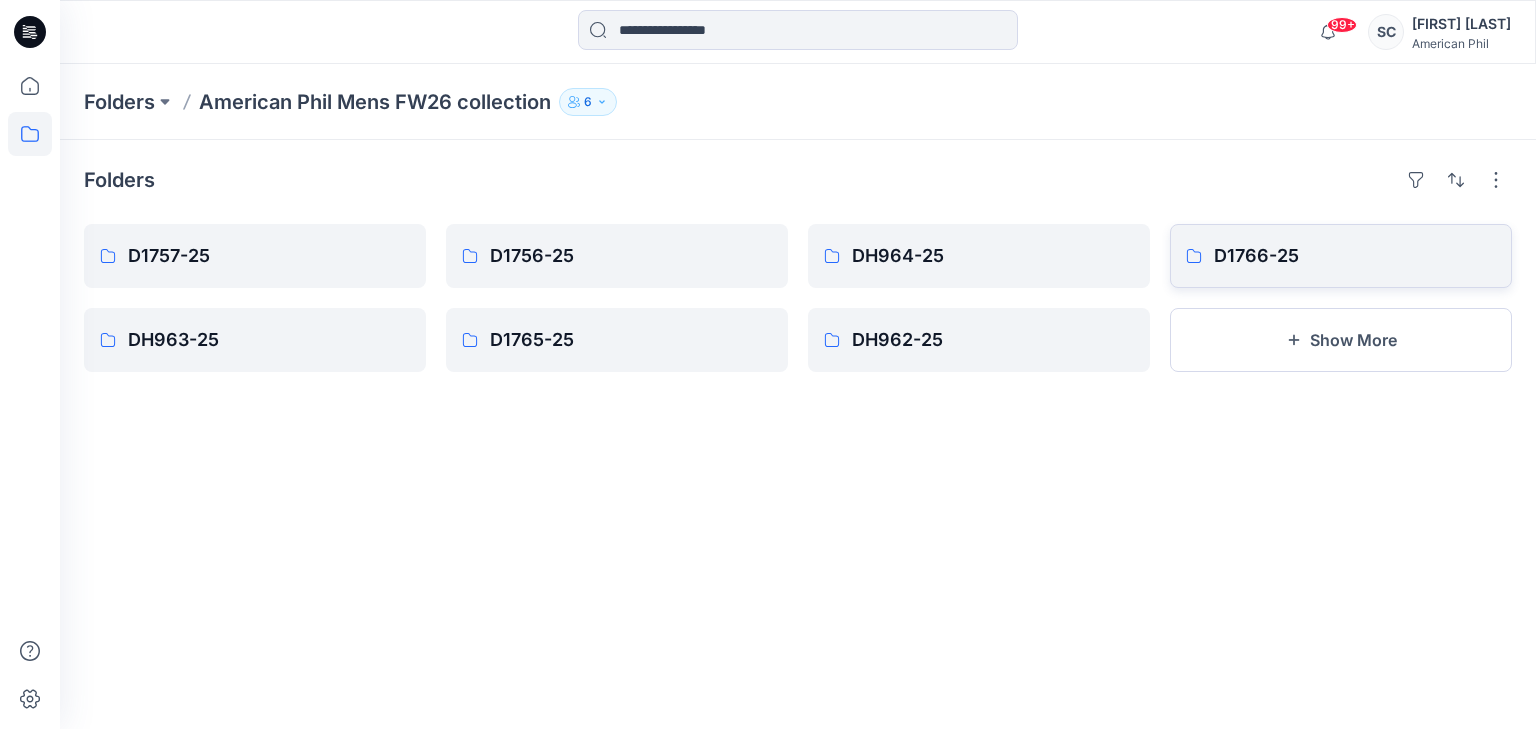 click on "D1766-25" at bounding box center (1355, 256) 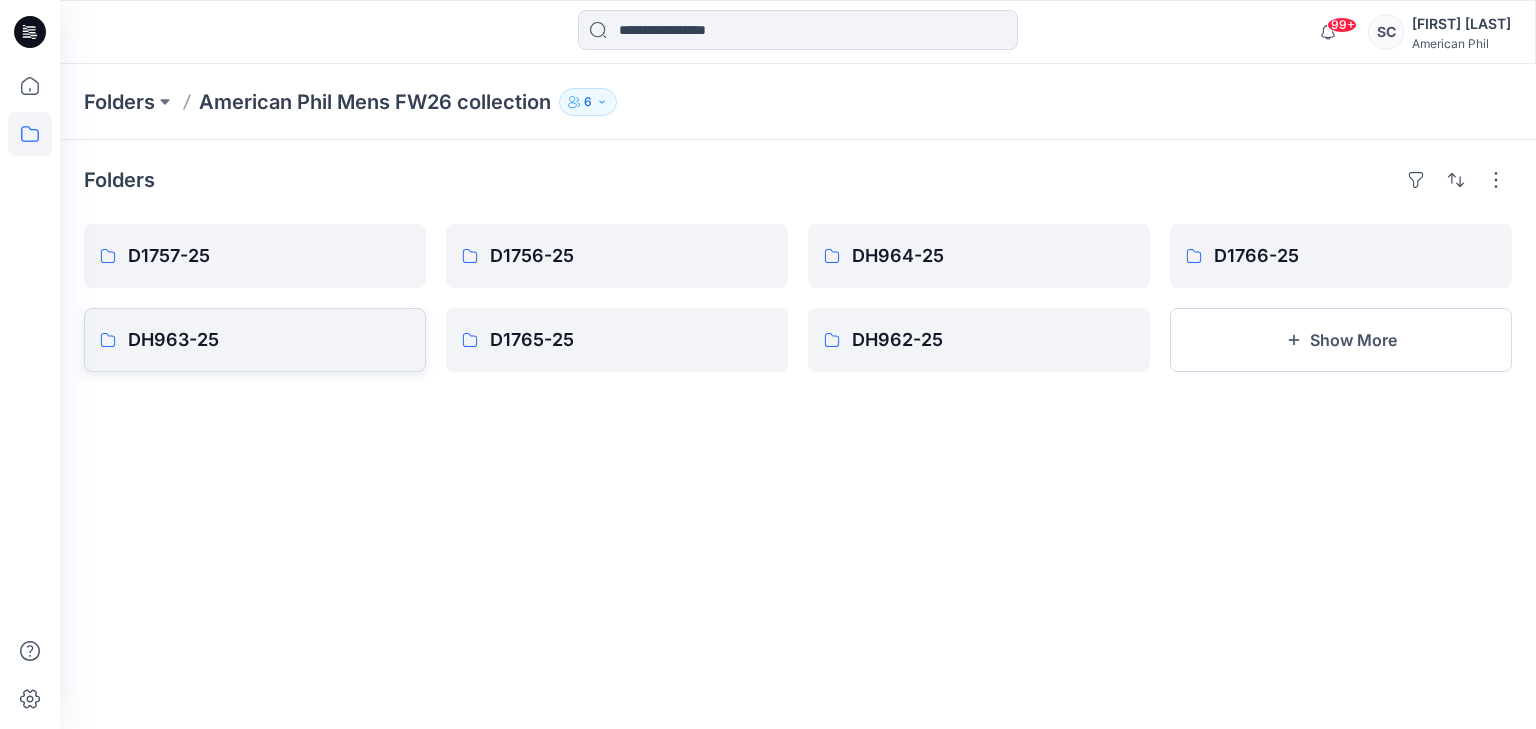 click on "DH963-25" at bounding box center (269, 340) 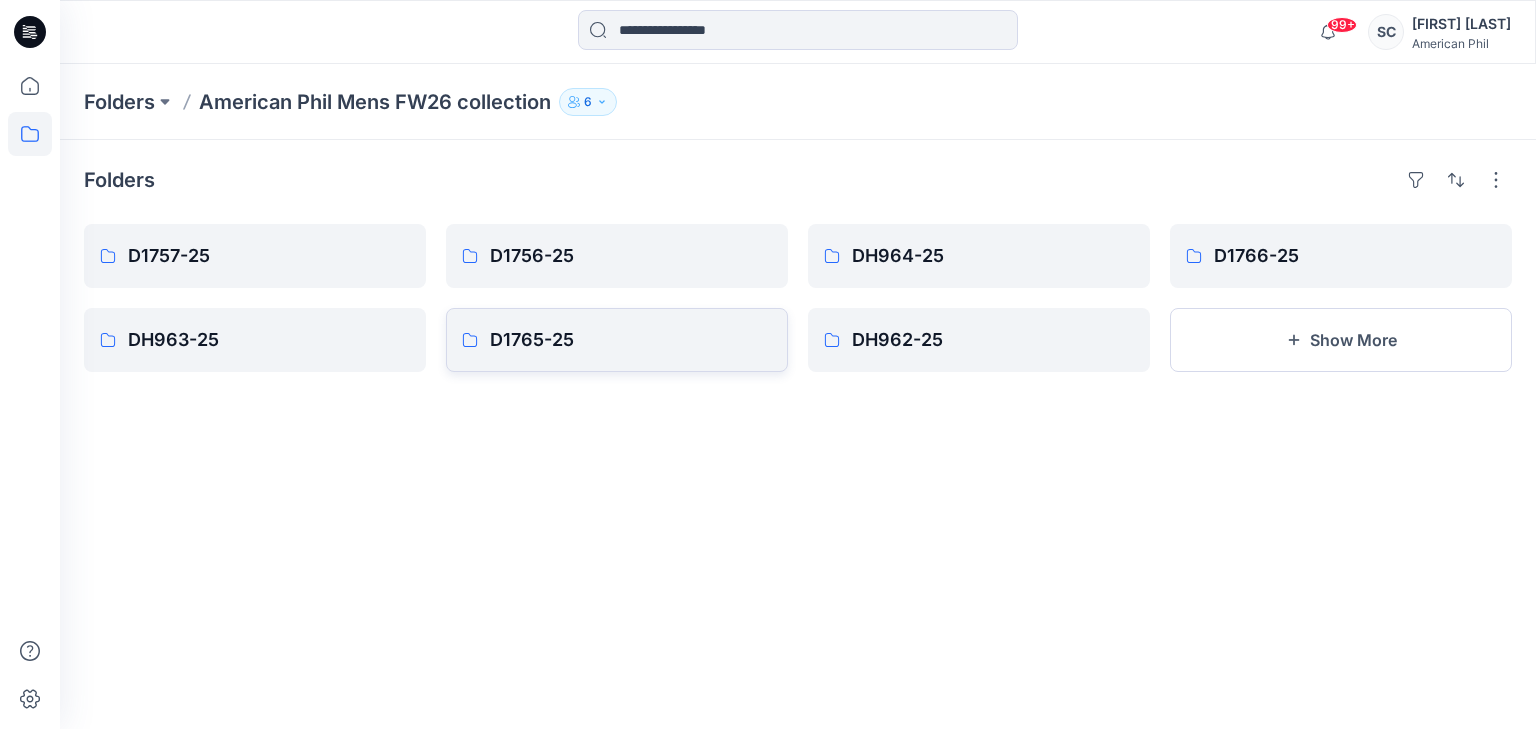 click on "D1765-25" at bounding box center (631, 340) 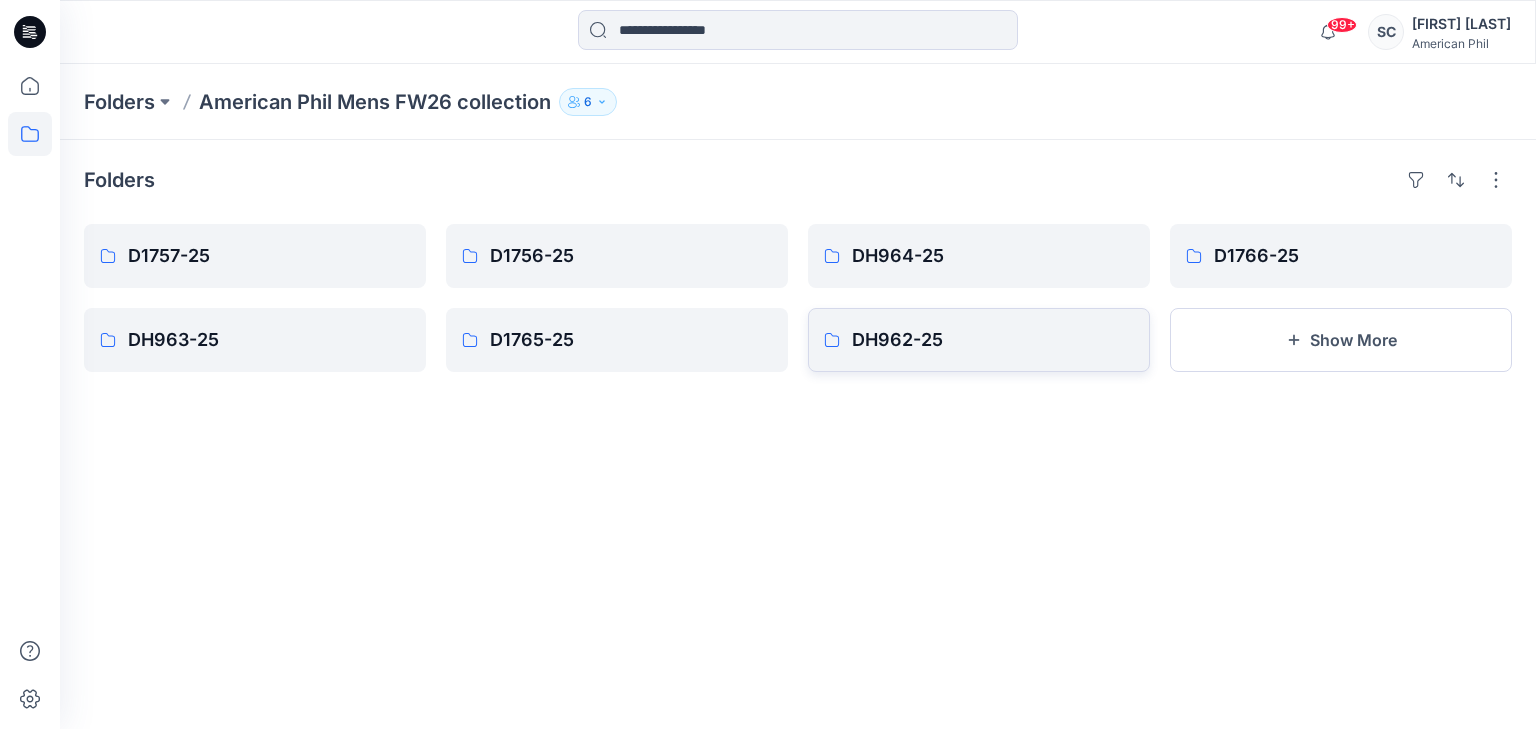 click on "DH962-25" at bounding box center (993, 340) 